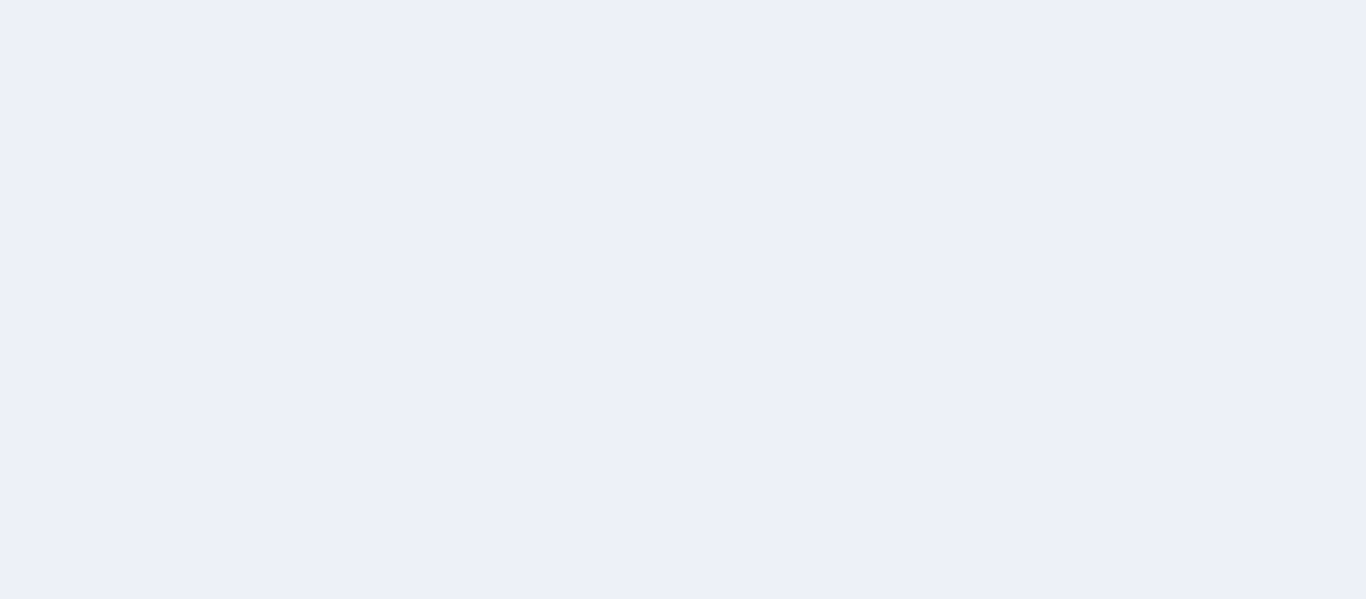 scroll, scrollTop: 0, scrollLeft: 0, axis: both 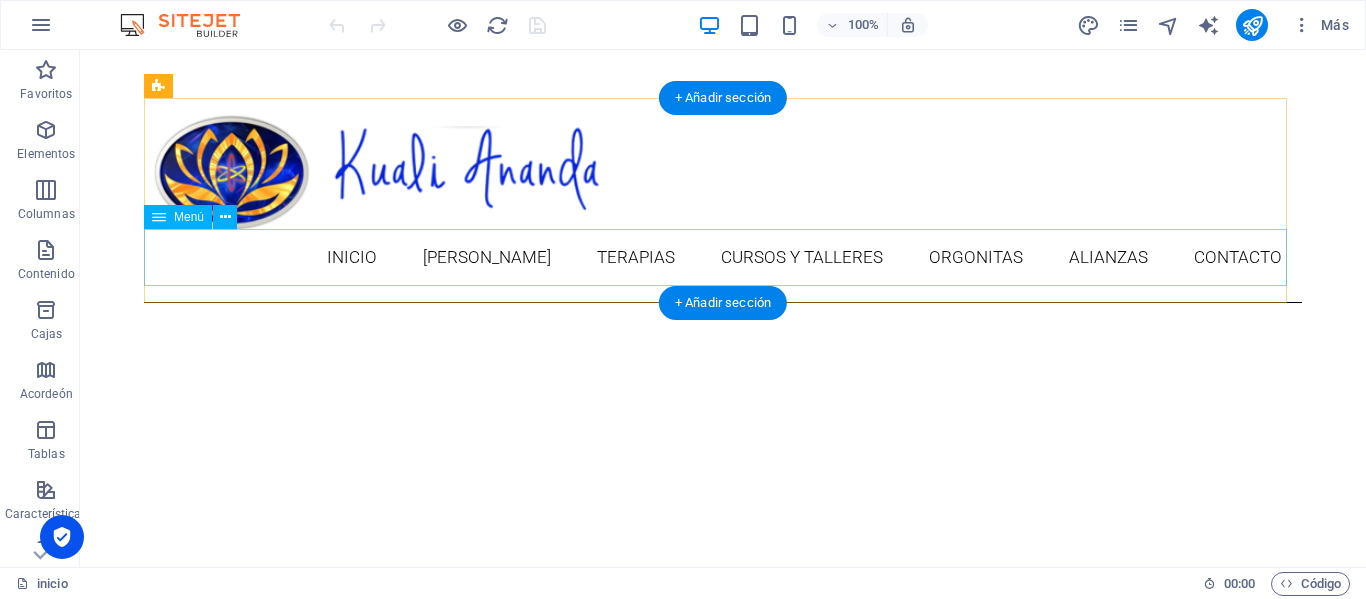 click on "inicio [PERSON_NAME] Terapias CURSOS Y TALLERES ORGONITAS alianzas Contacto" at bounding box center (723, 257) 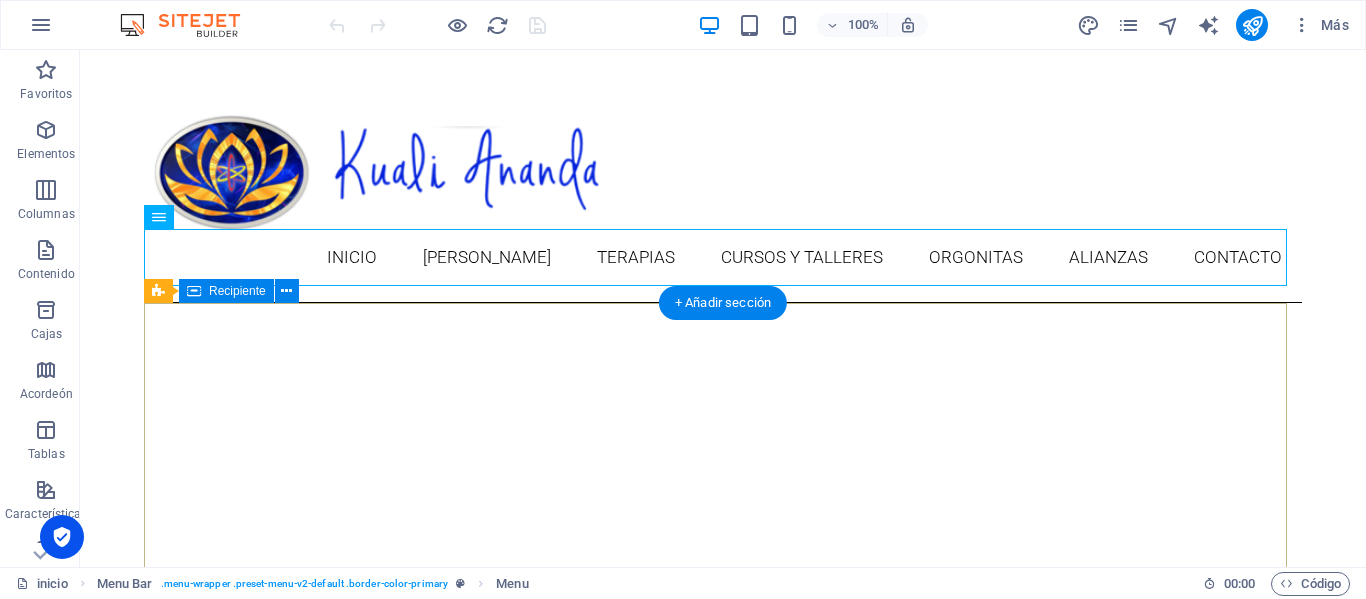 scroll, scrollTop: 116, scrollLeft: 0, axis: vertical 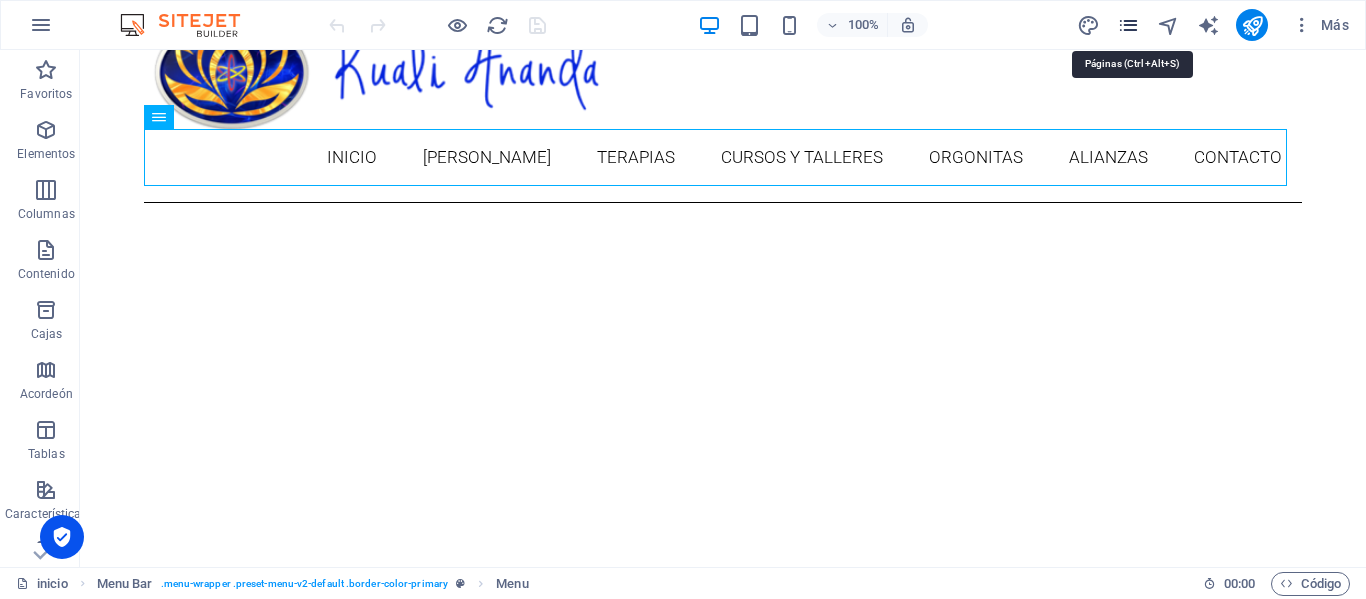 click at bounding box center [1128, 25] 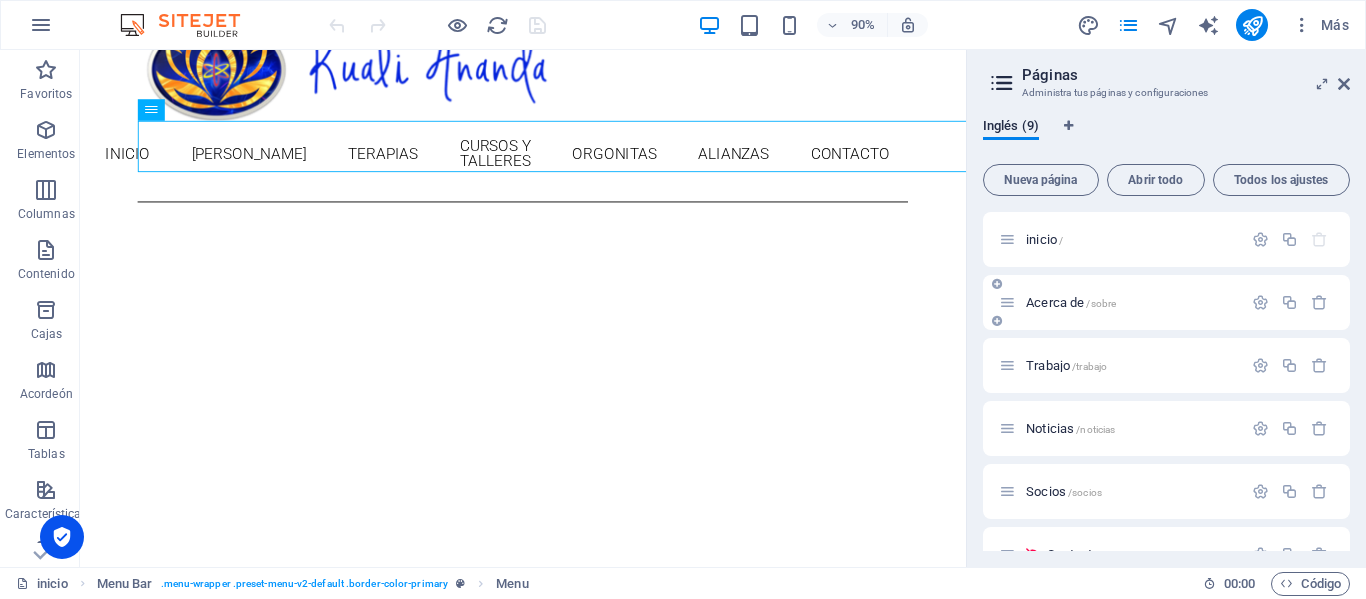 click on "Acerca de" at bounding box center (1055, 302) 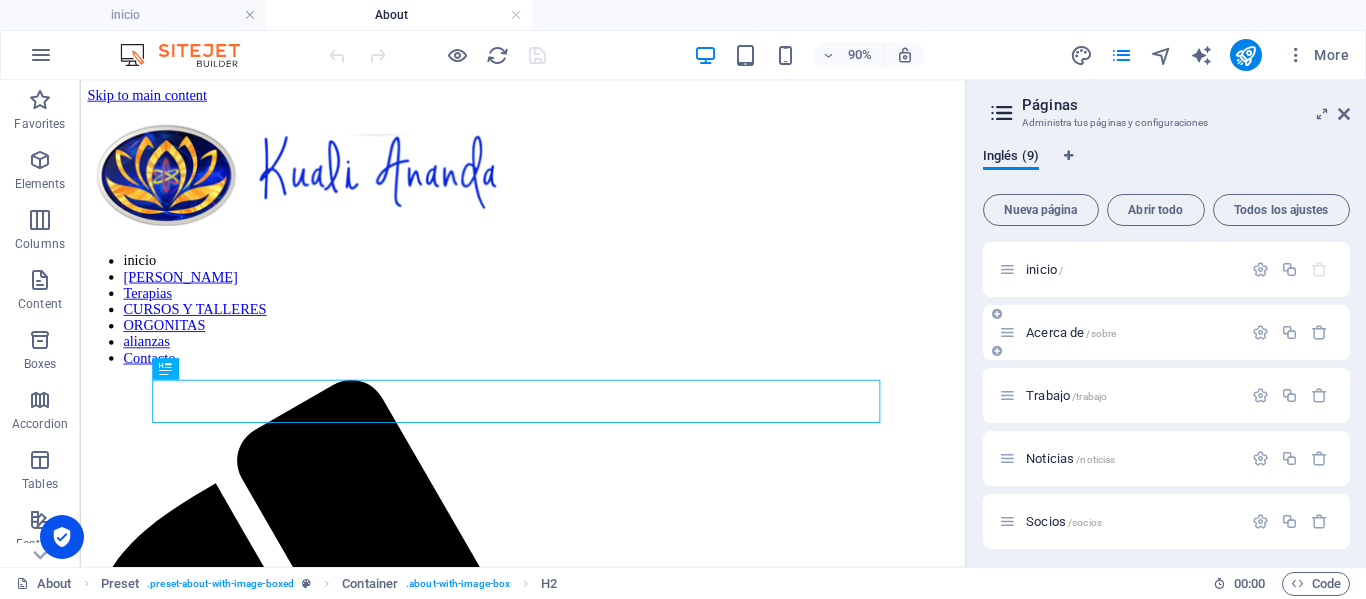scroll, scrollTop: 0, scrollLeft: 0, axis: both 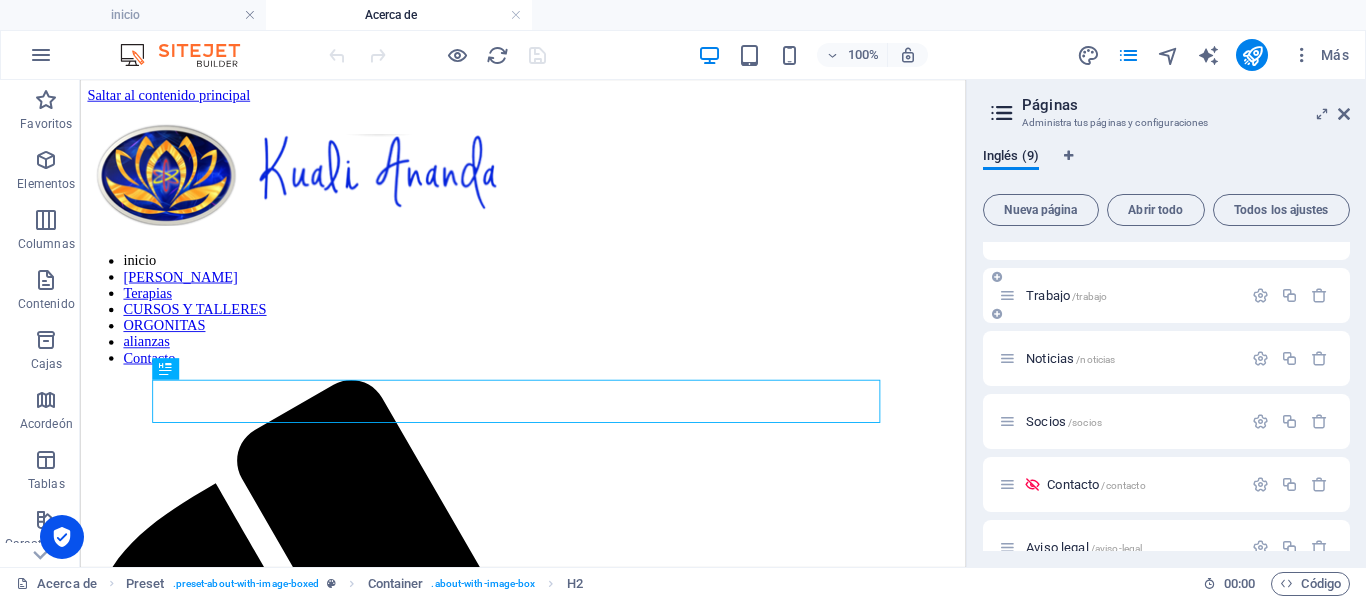 click on "Trabajo" at bounding box center [1048, 295] 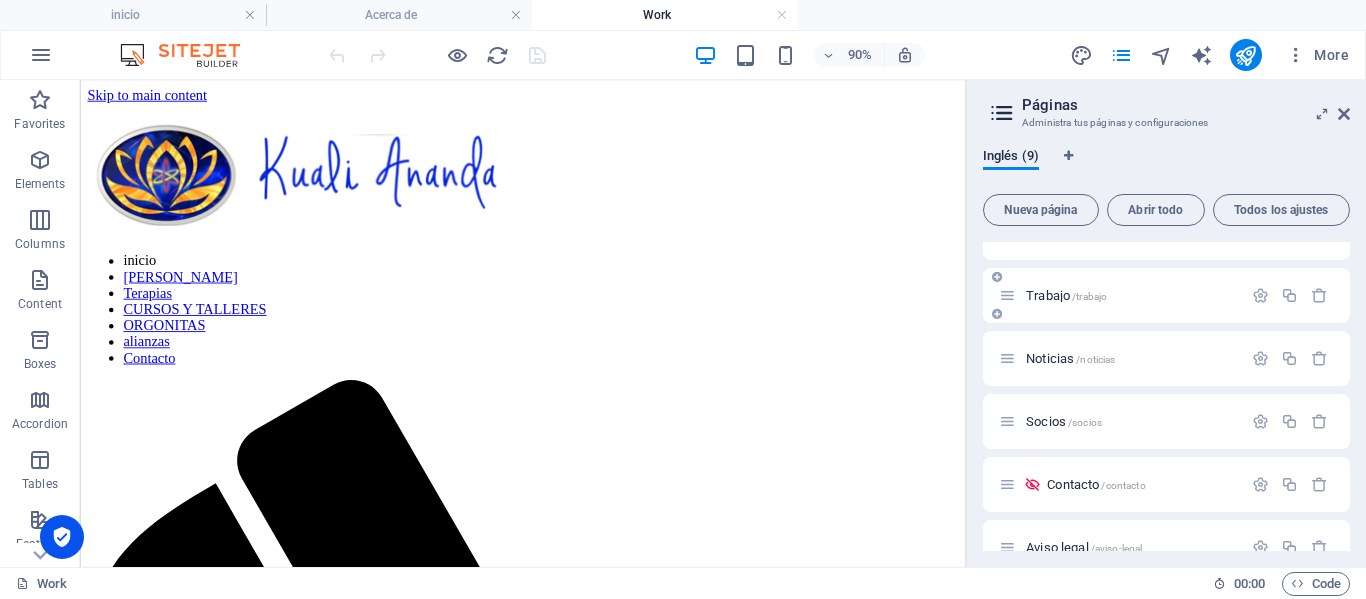 scroll, scrollTop: 0, scrollLeft: 0, axis: both 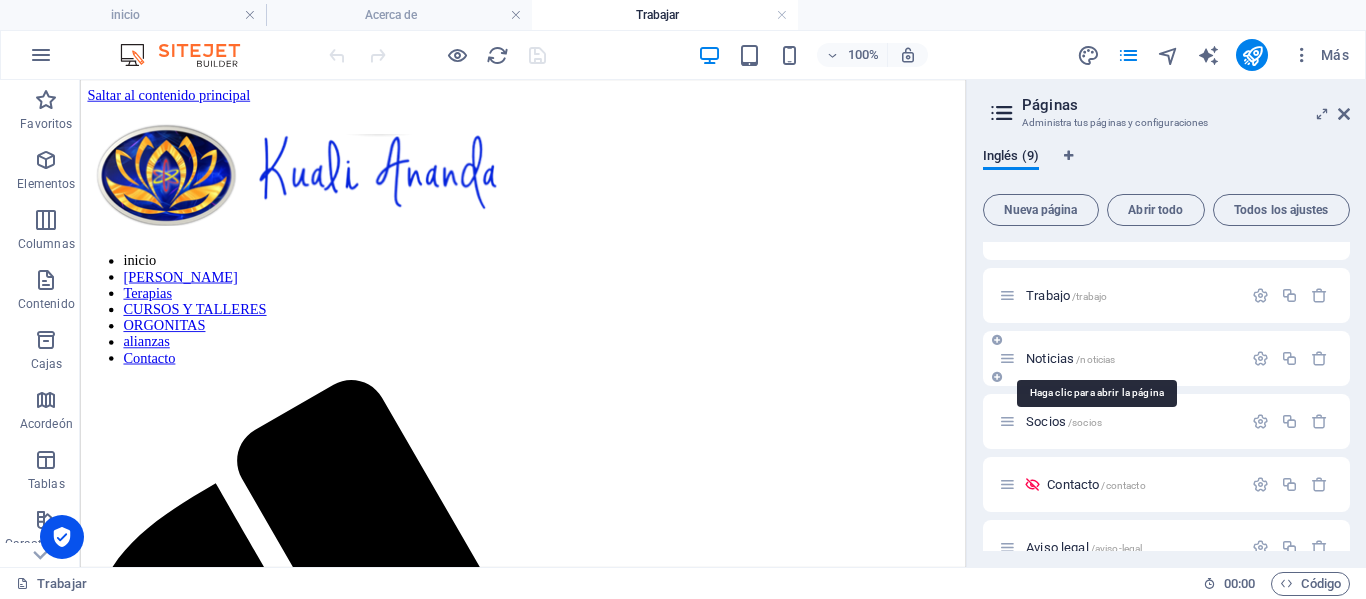 click on "Noticias" at bounding box center [1050, 358] 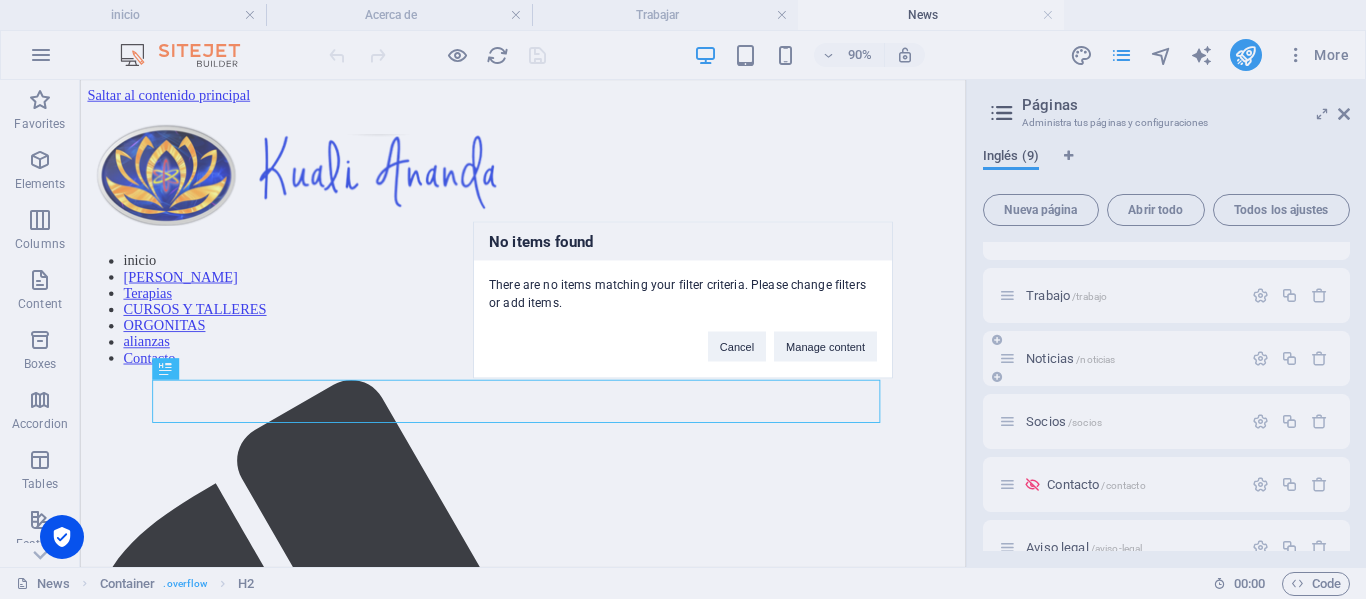 scroll, scrollTop: 0, scrollLeft: 0, axis: both 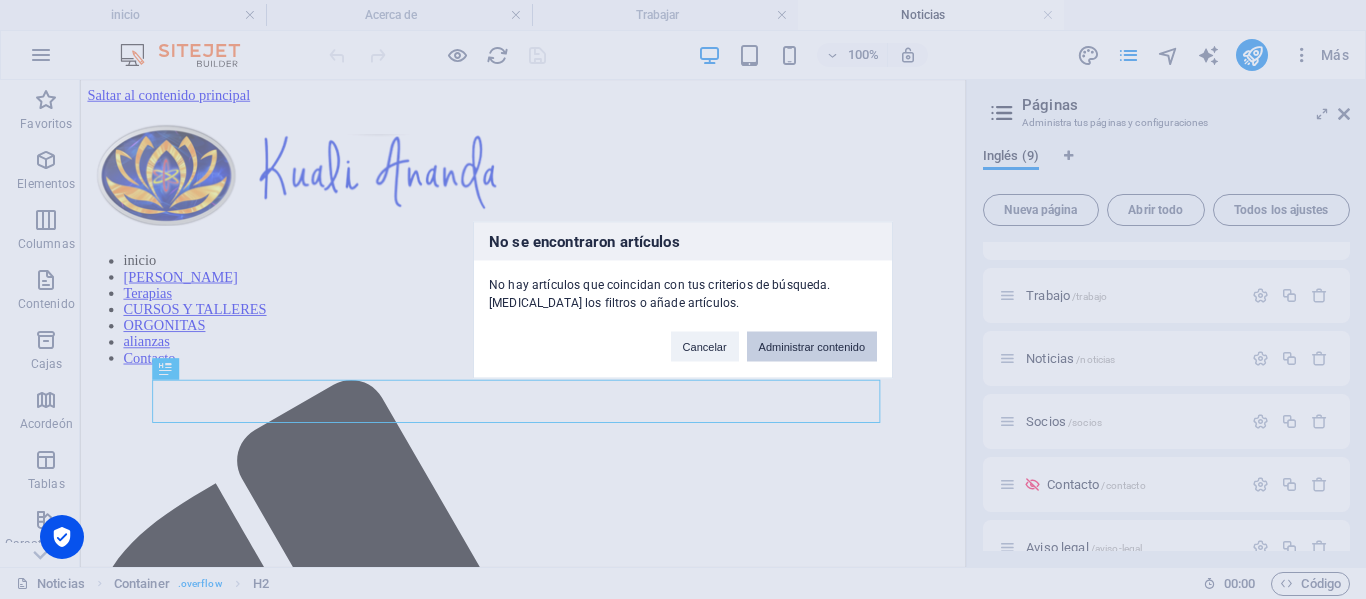 click on "Administrar contenido" at bounding box center (812, 346) 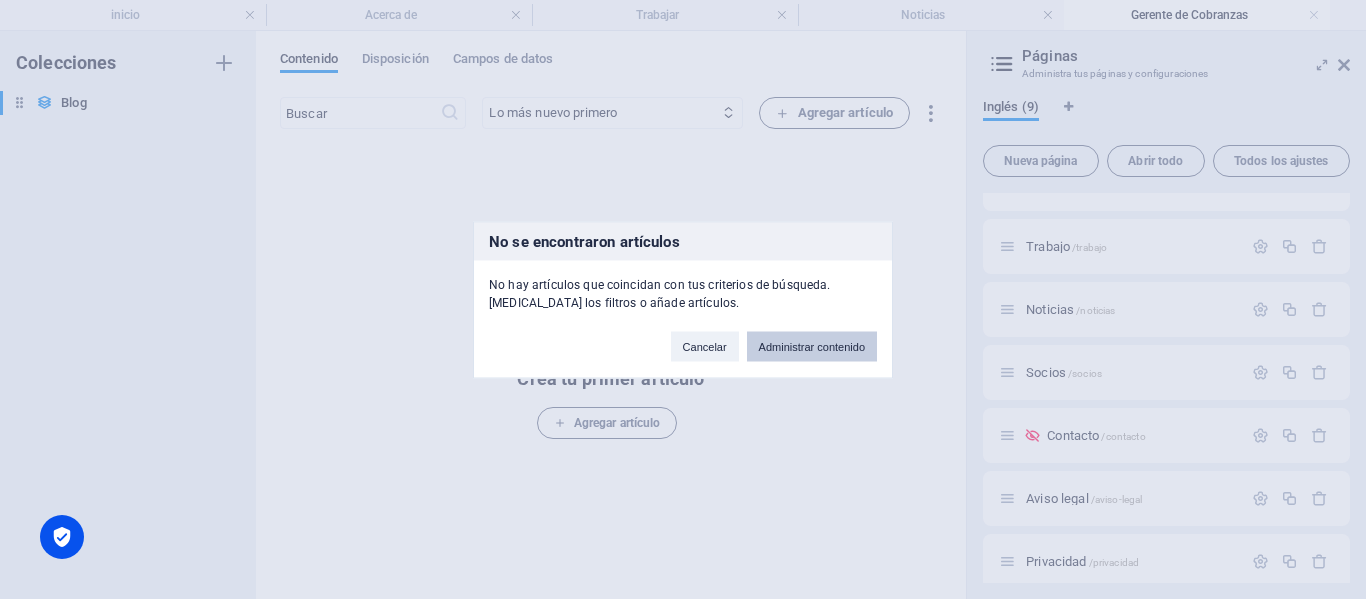 click on "Administrar contenido" at bounding box center [812, 346] 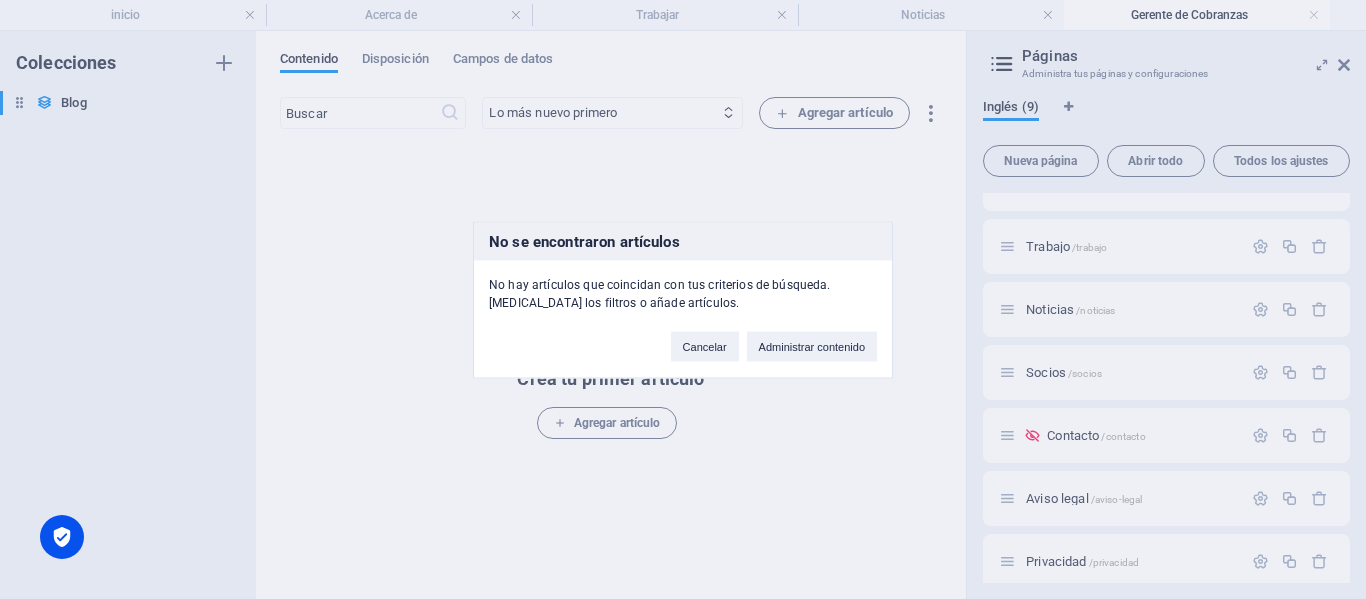 click on "No se encontraron artículos No hay artículos que coincidan con tus criterios de búsqueda. [MEDICAL_DATA] los filtros o añade artículos. Cancelar Administrar contenido" at bounding box center [683, 299] 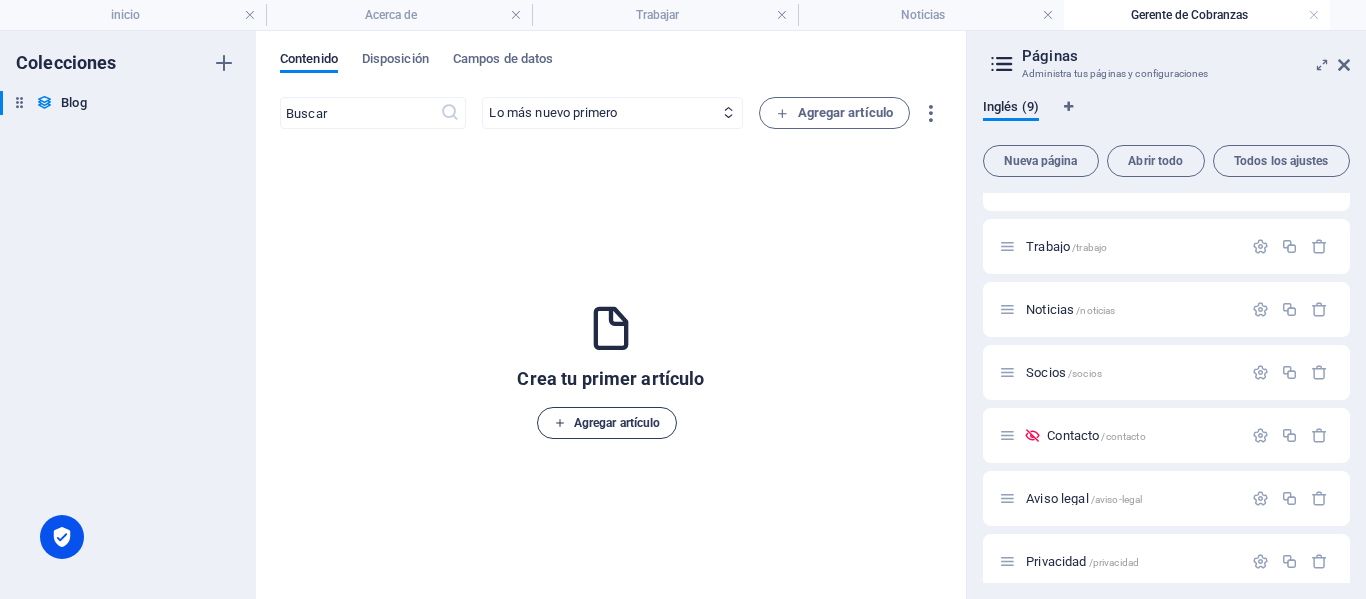 click on "Agregar artículo" at bounding box center (617, 423) 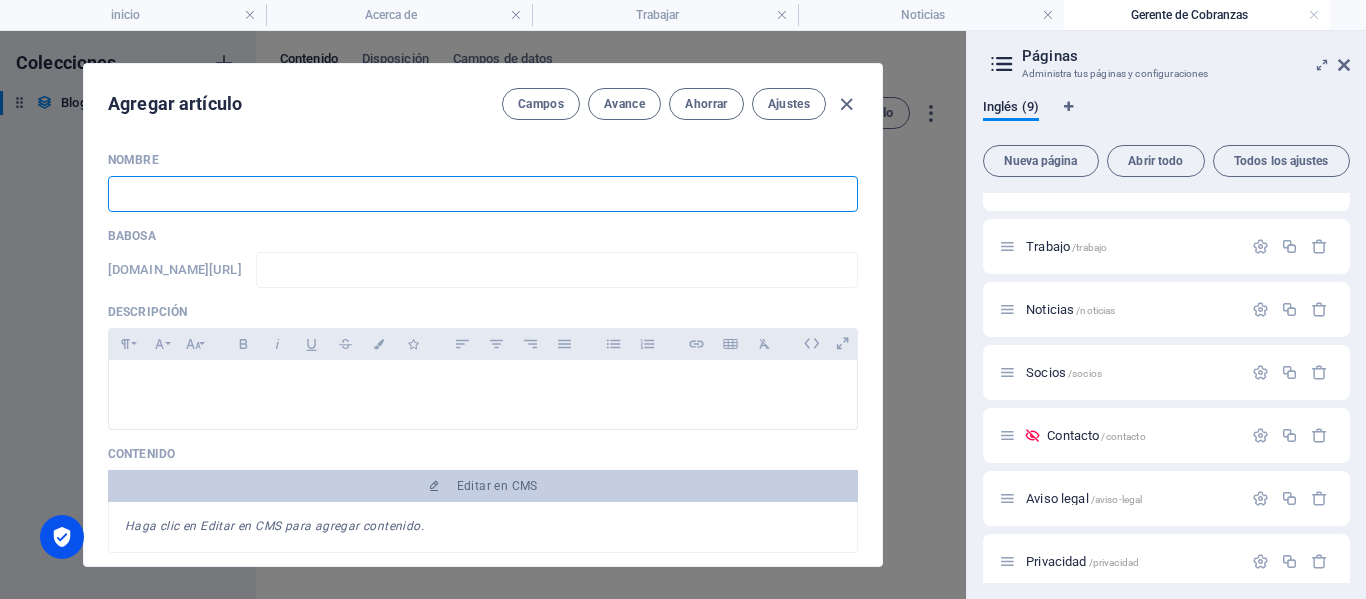 click at bounding box center (483, 194) 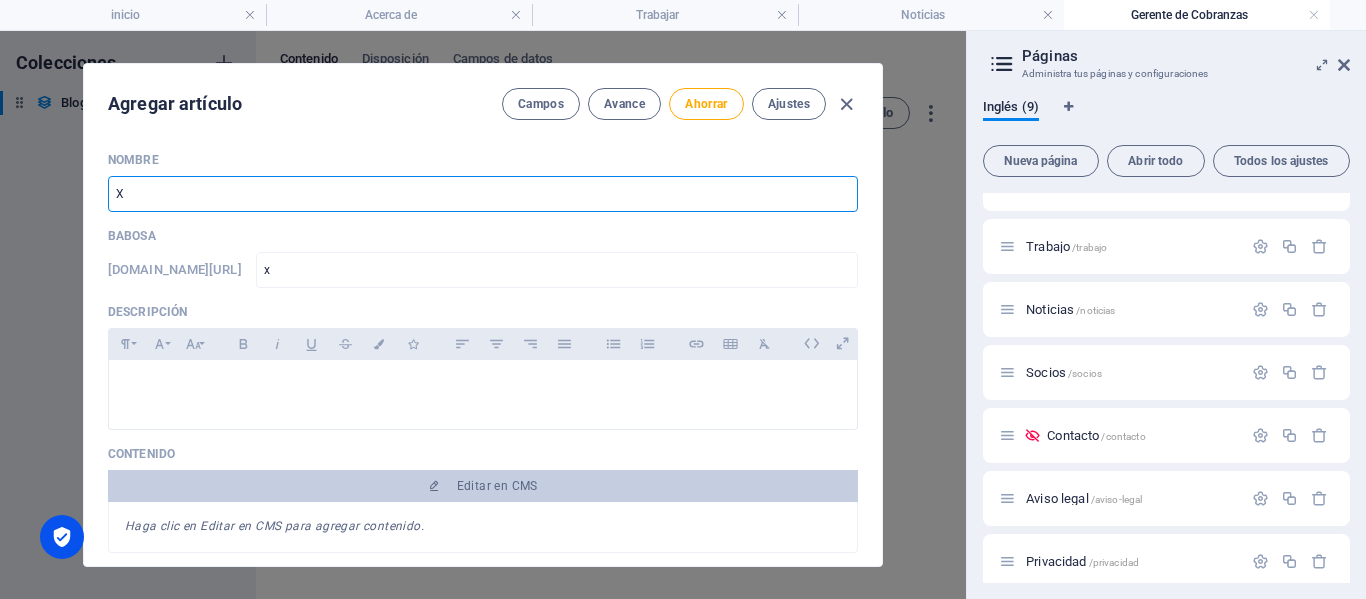 type on "X1" 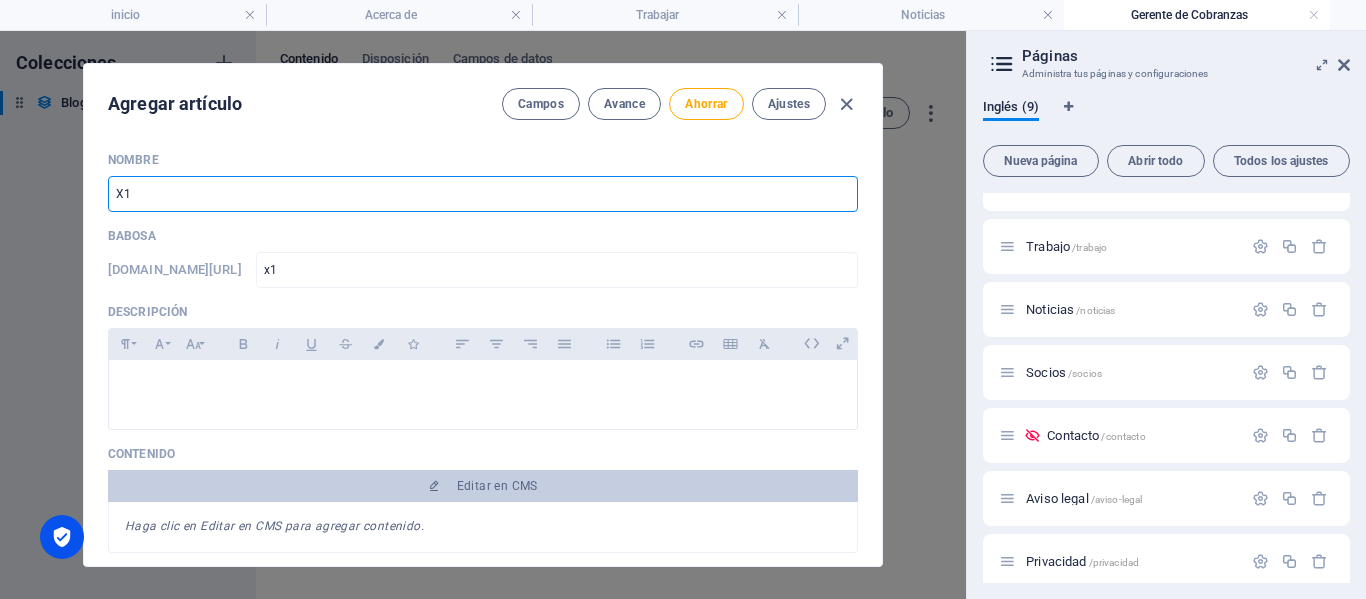 type on "X1" 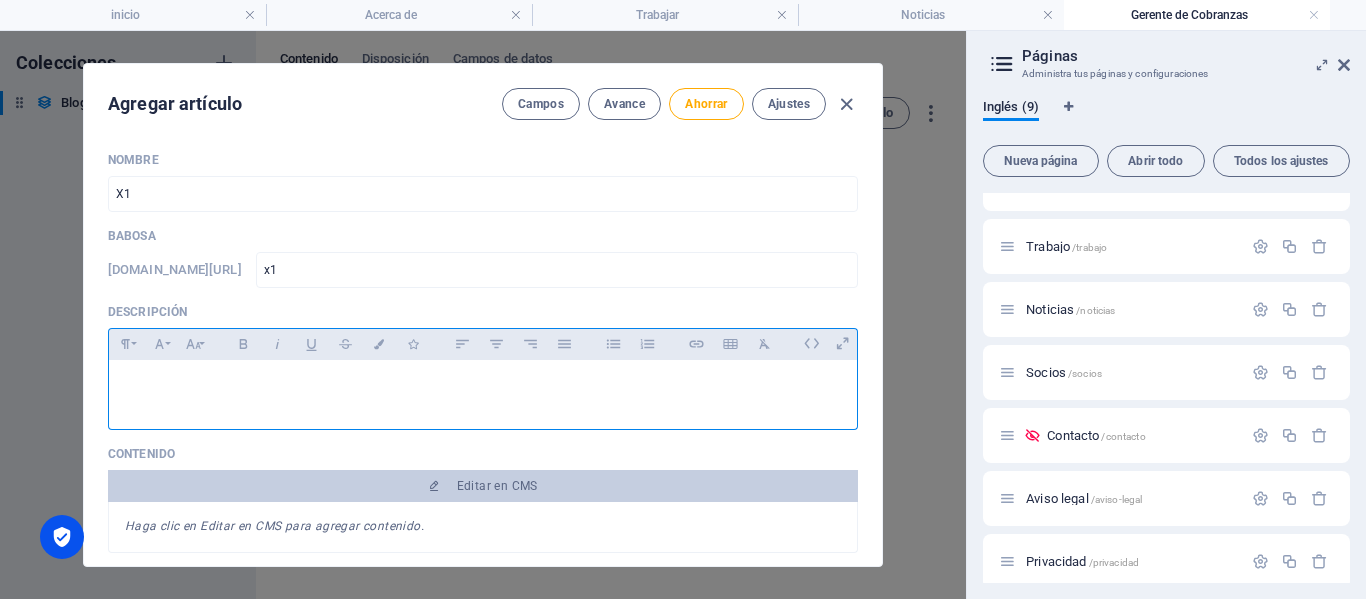 click at bounding box center (483, 385) 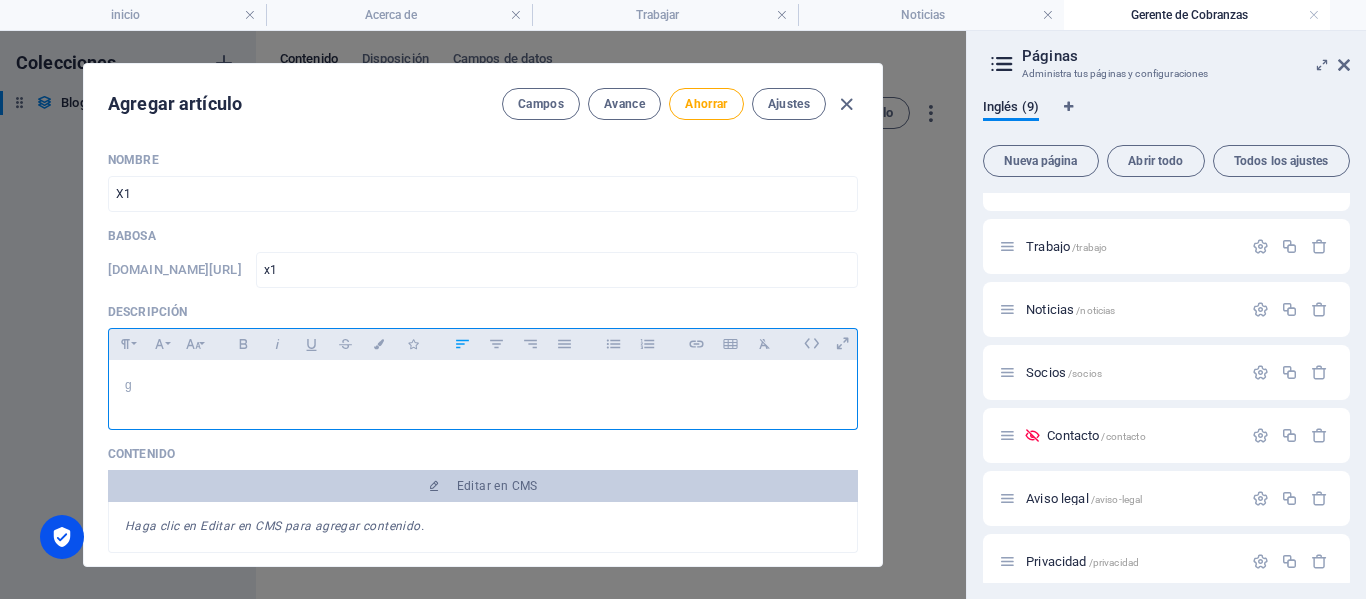 type 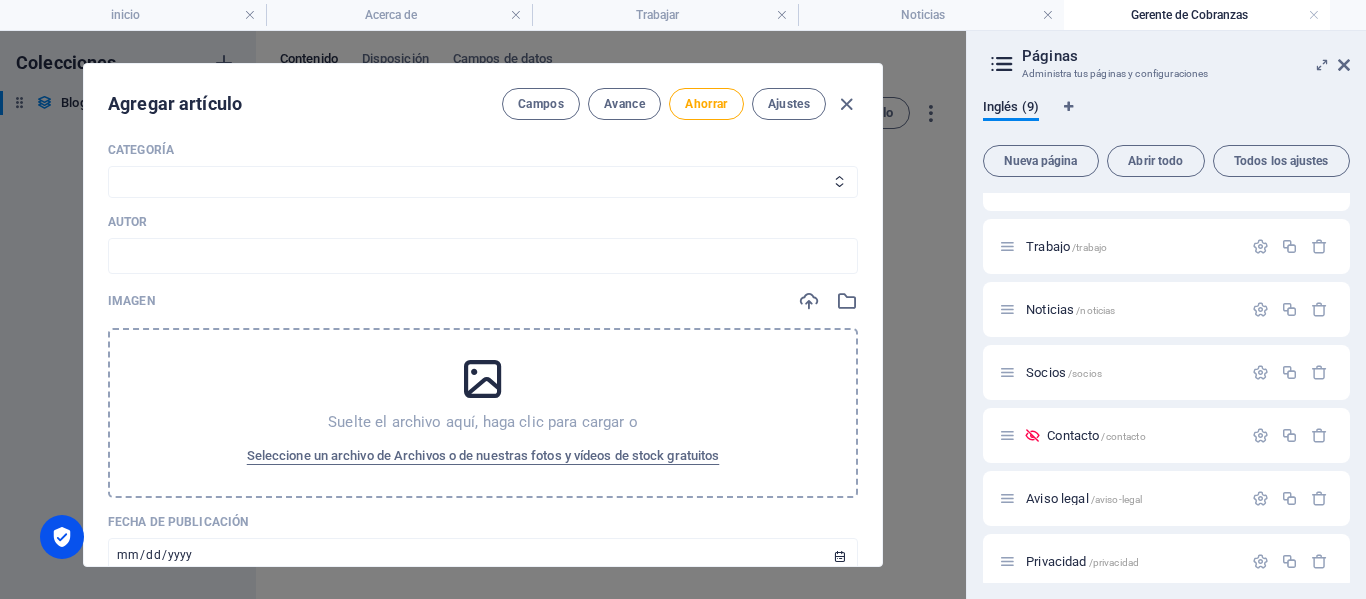 scroll, scrollTop: 400, scrollLeft: 0, axis: vertical 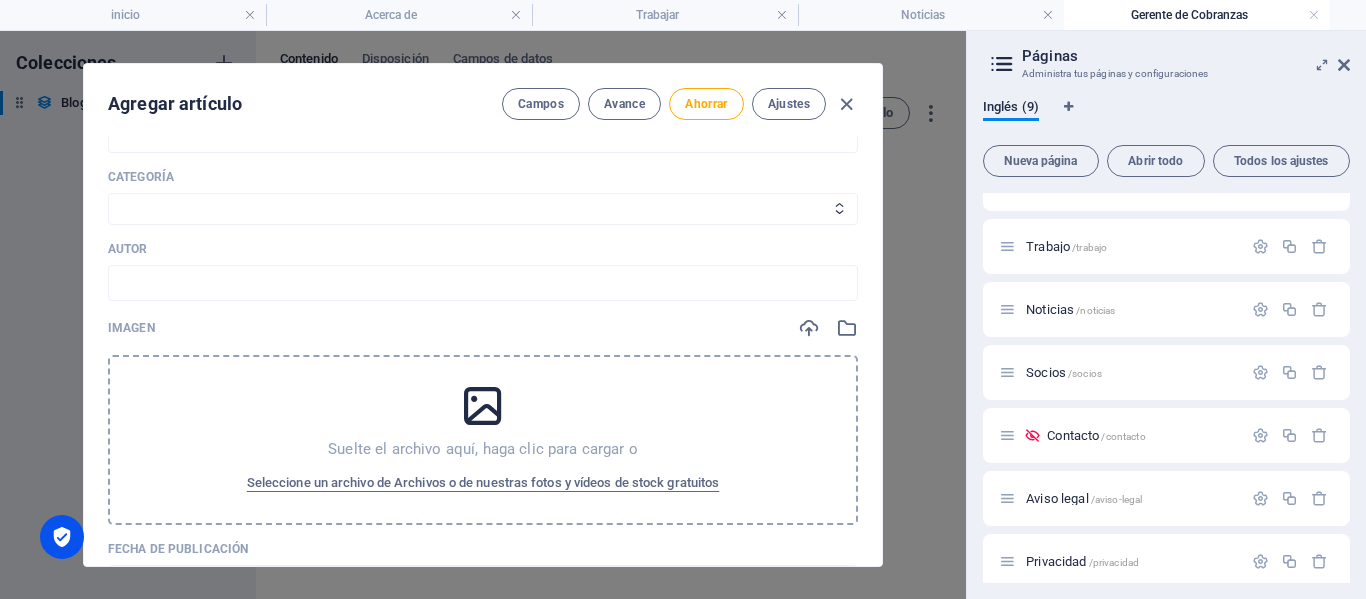click on "Autor" at bounding box center [128, 249] 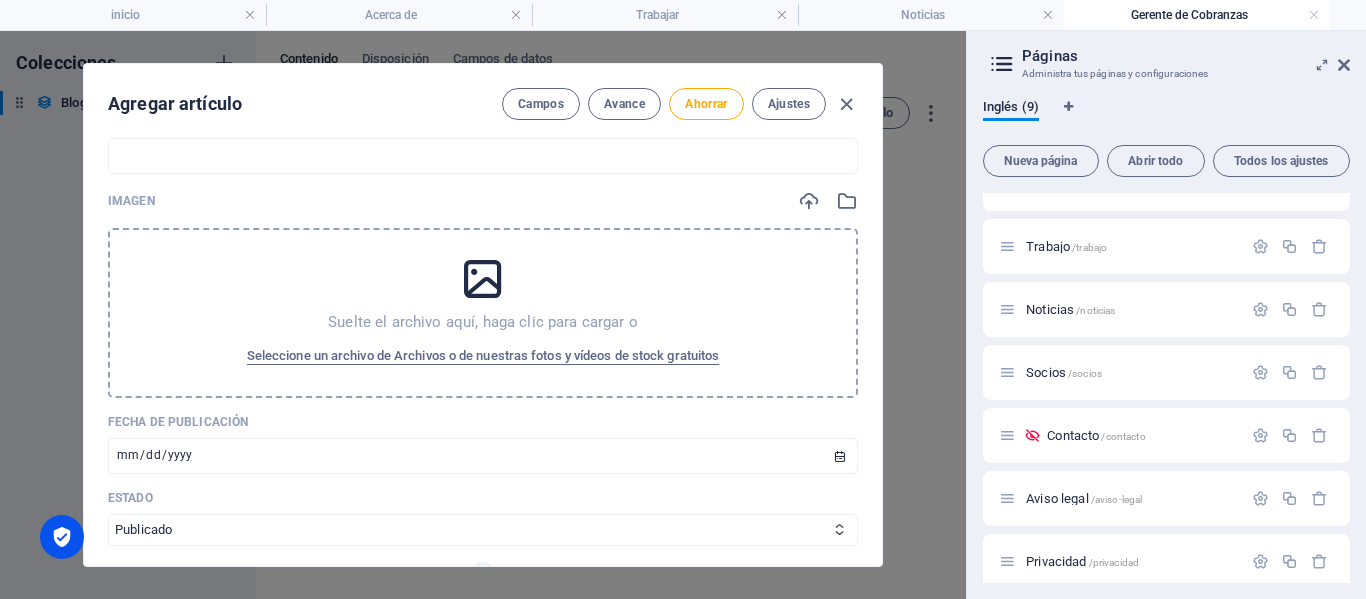 scroll, scrollTop: 500, scrollLeft: 0, axis: vertical 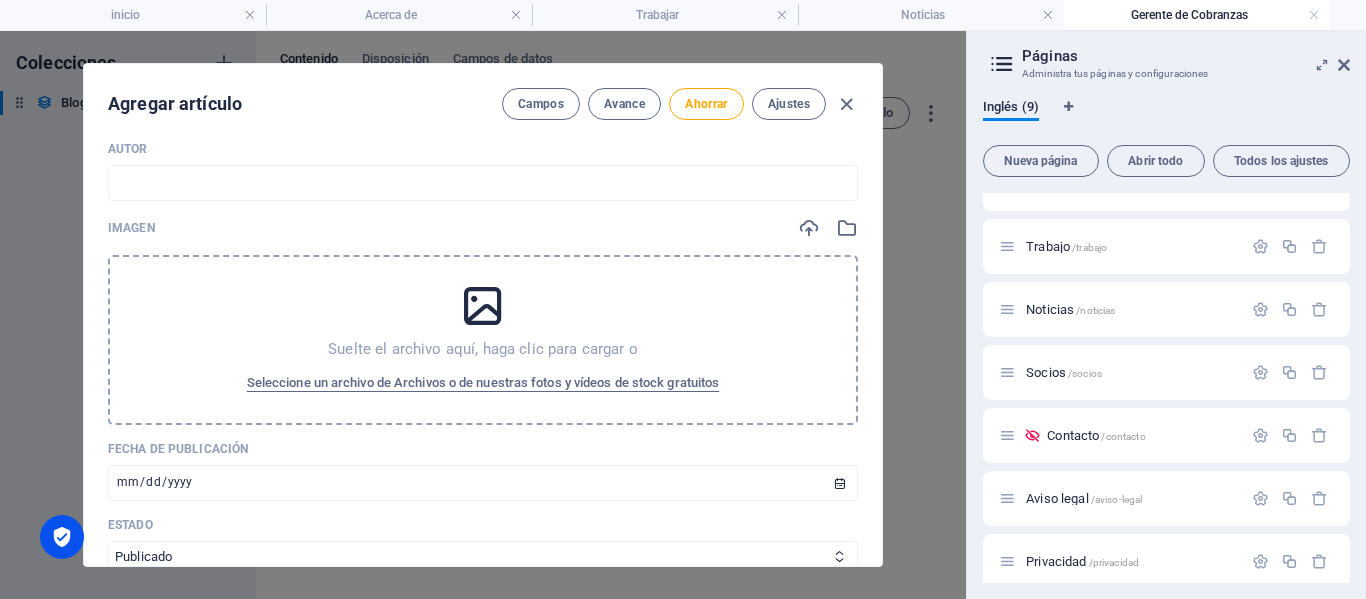 click at bounding box center (483, 306) 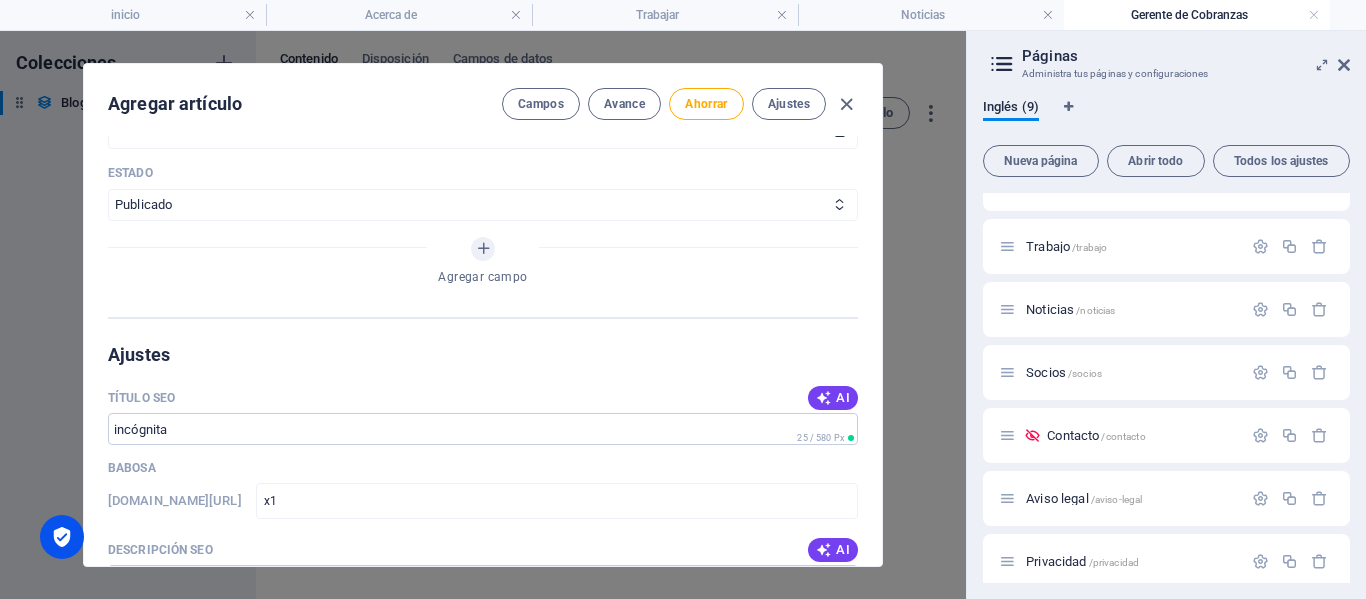 scroll, scrollTop: 900, scrollLeft: 0, axis: vertical 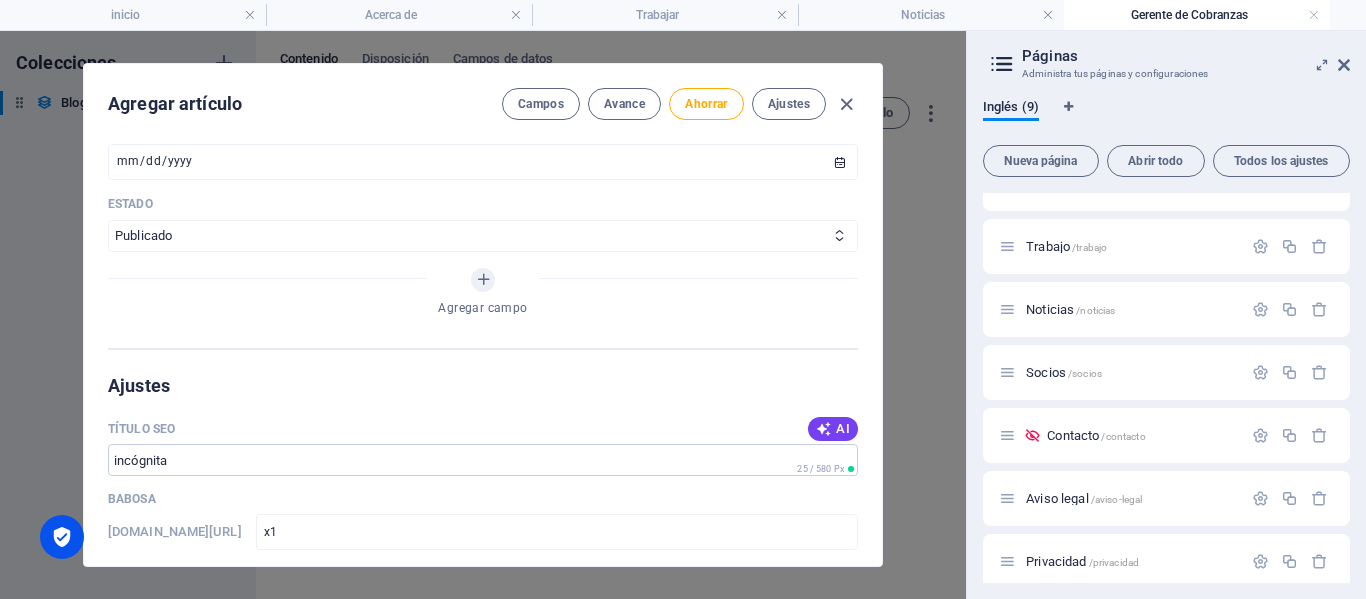 click on "Agregar artículo Campos Avance Ahorrar Ajustes Nombre X1 ​ Babosa [DOMAIN_NAME][URL] x1 ​ Descripción Formato de párrafo Normal Título 1 Título 2 Título 3 Título 4 Título 5 Título 6 Código Familia [PERSON_NAME] Arial [US_STATE] Impacto Tahoma Times New [PERSON_NAME] [PERSON_NAME] de fuente 8 9 10 11 12 14 18 24 30 36 48 60 72 96 Atrevido Itálico Subrayar Tachado Bandera Iconos Alinear a la izquierda Alinear al centro Alinear a la derecha Alinear y justificar Lista desordenada Lista ordenada Insertar enlace Insertar tabla Borrar formato gramoJDIJLJFVLKXJLKFJDVLKDJFVLKDFJL <p><font style="vertical-align: inherit;"><font style="vertical-align: inherit;">gramoJDIJLJFVLKXJLKFJDVLKDJFVLKDFJL</font></font></p> Contenido Editar en CMS Haga clic en Editar en CMS para agregar contenido. Categoría Categoría 1 Categoría 2 Autor ​ Imagen Drop files here to upload them instantly Fecha de publicación [DATE] ​ Estado Publicado Borrador Agregar campo Ajustes Título SEO AI ​ 25 / 580 Px Babosa x1 ​" at bounding box center (483, 315) 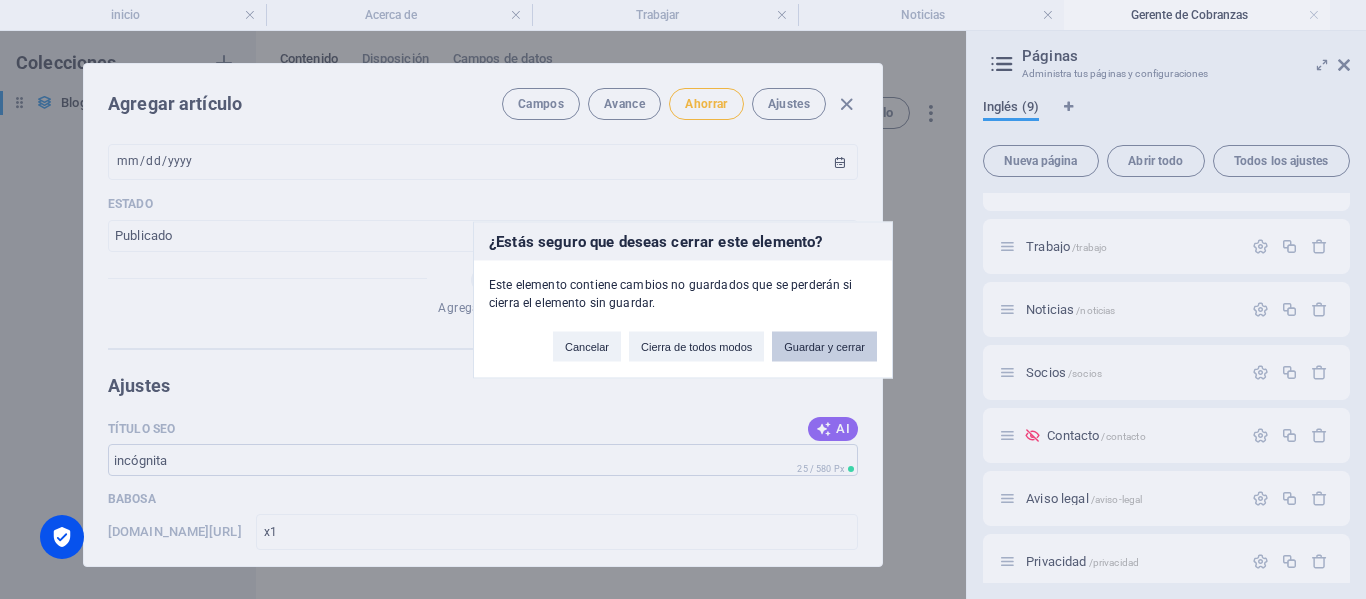 click on "Guardar y cerrar" at bounding box center (824, 346) 